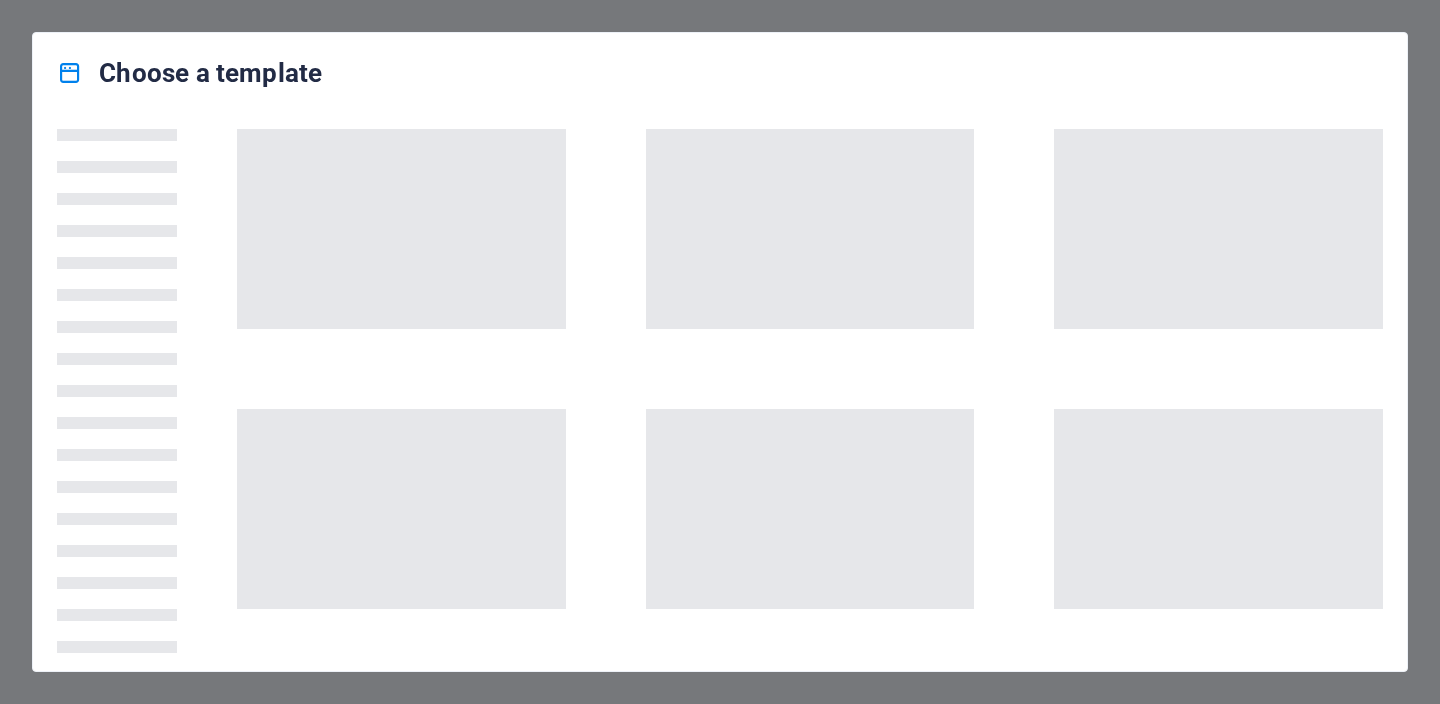 scroll, scrollTop: 0, scrollLeft: 0, axis: both 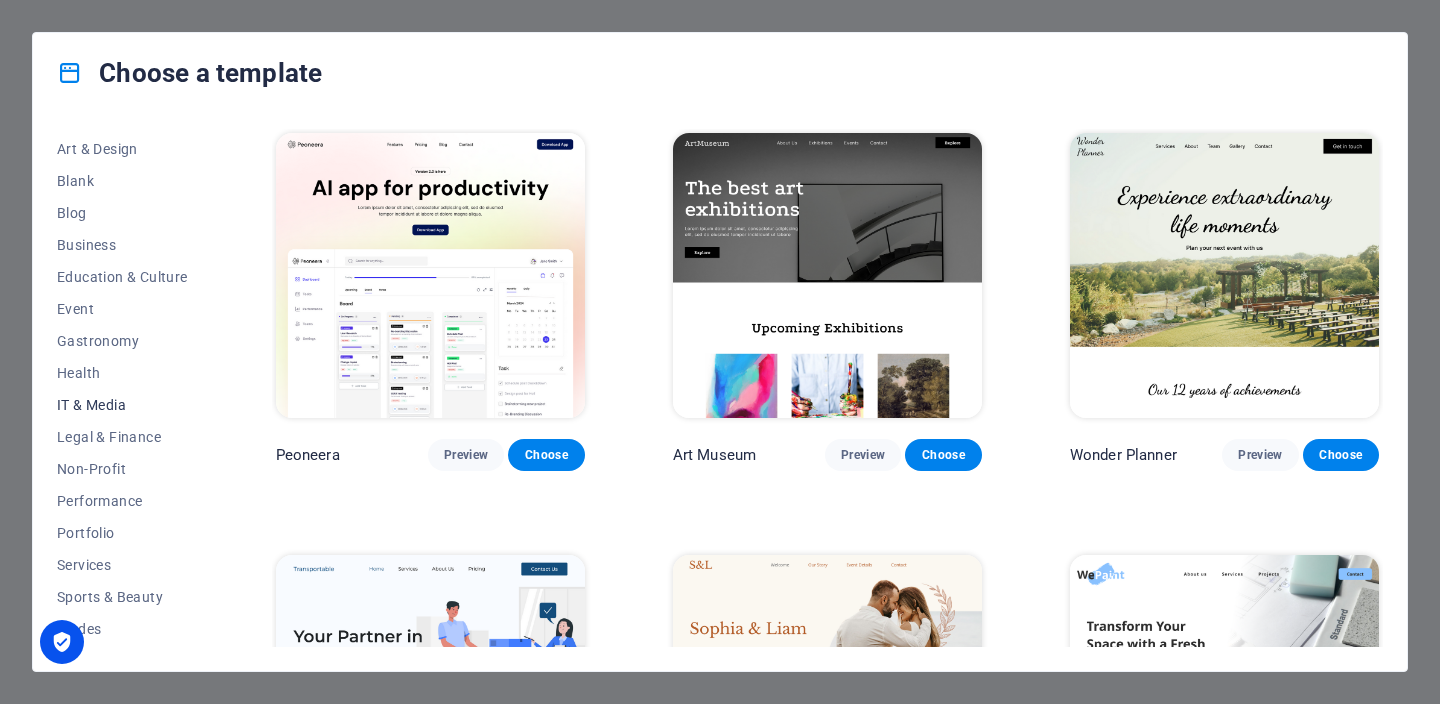 click on "IT & Media" at bounding box center (122, 405) 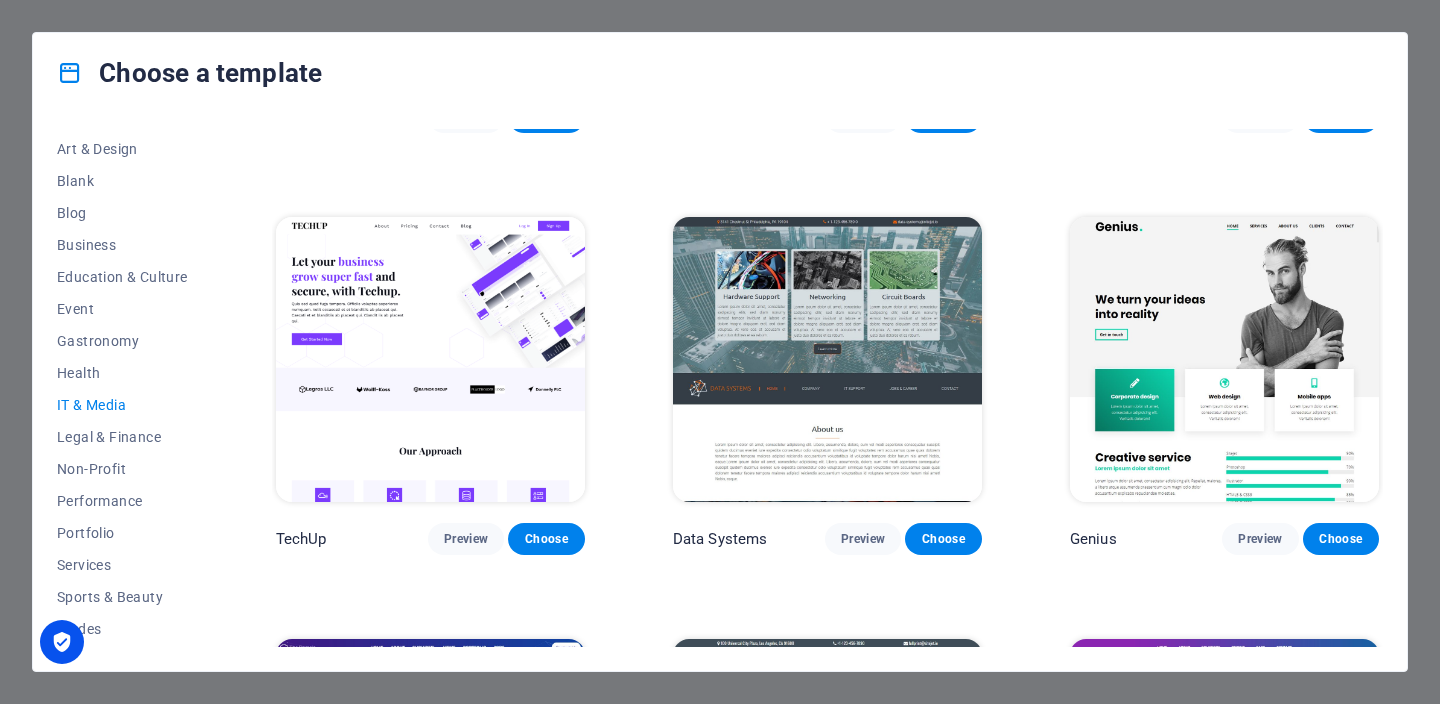 scroll, scrollTop: 391, scrollLeft: 0, axis: vertical 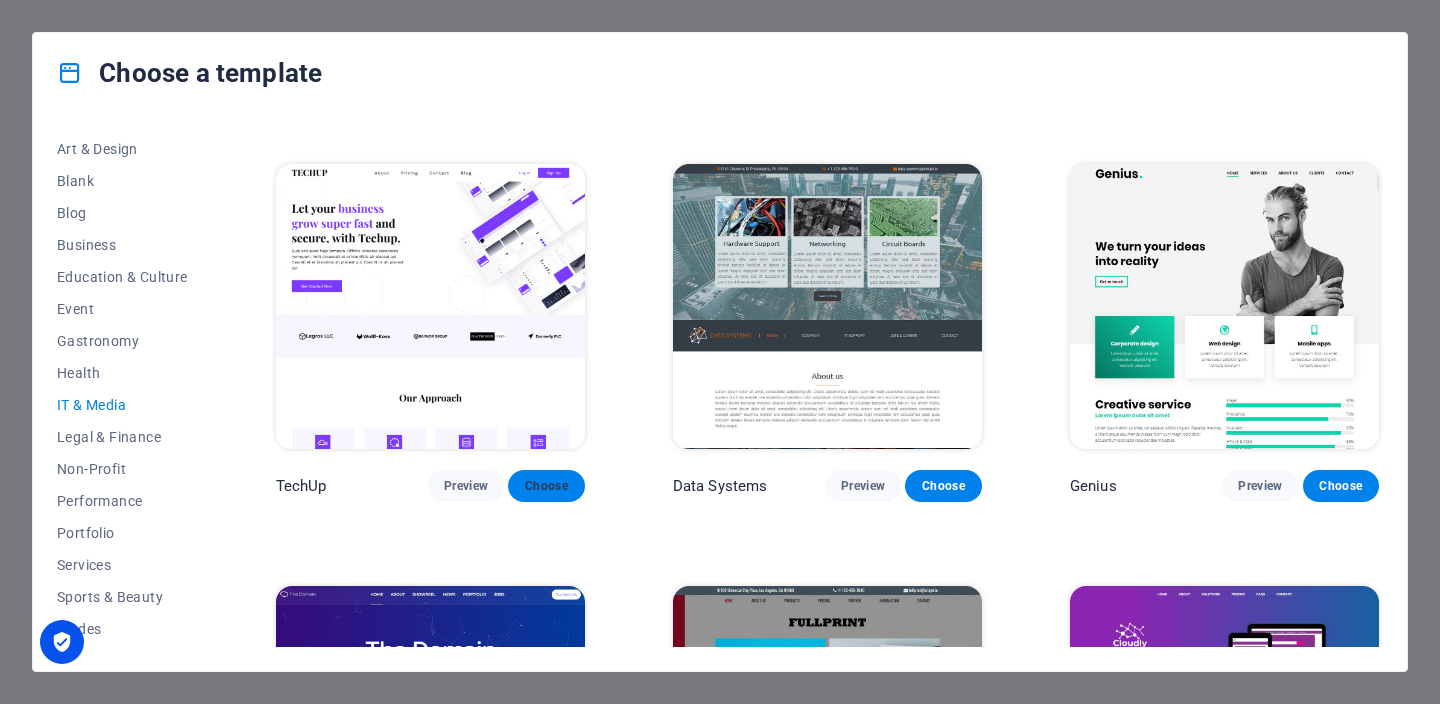 type 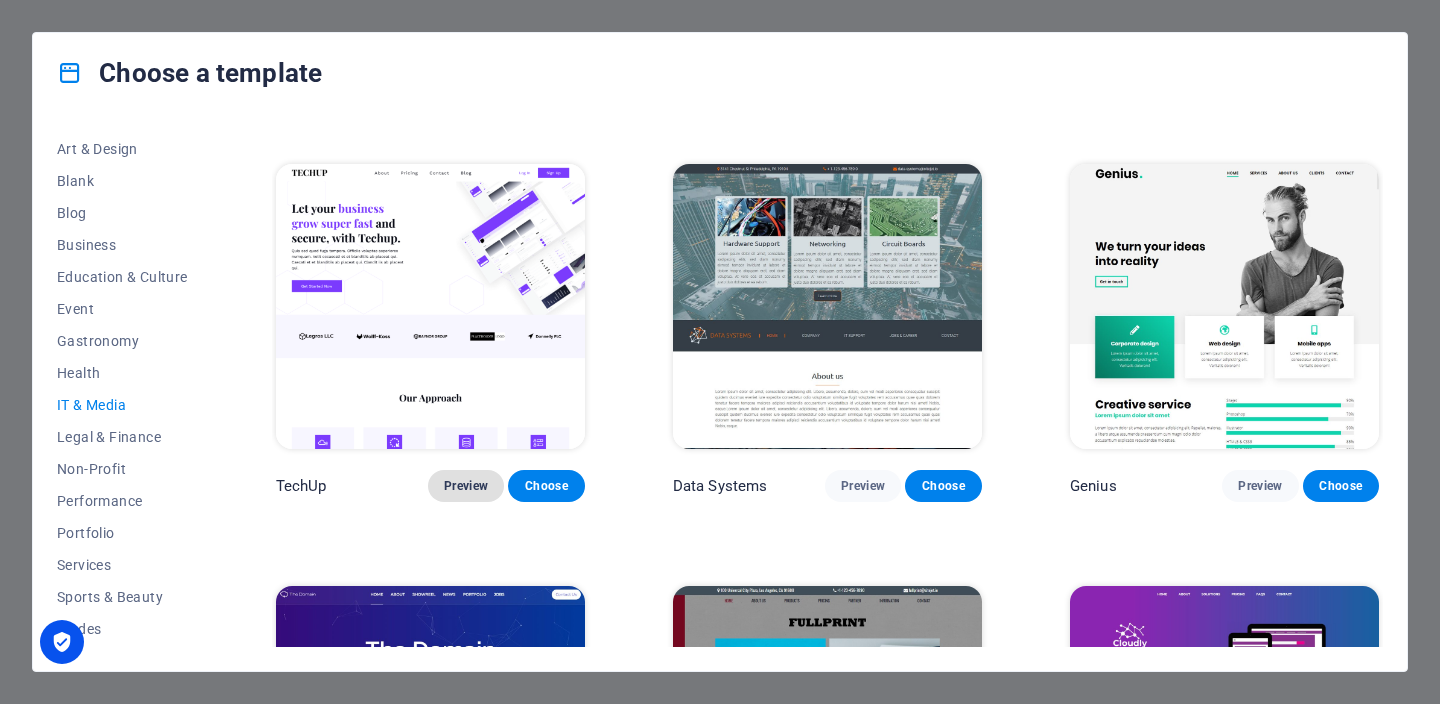 click on "Preview" at bounding box center (466, 486) 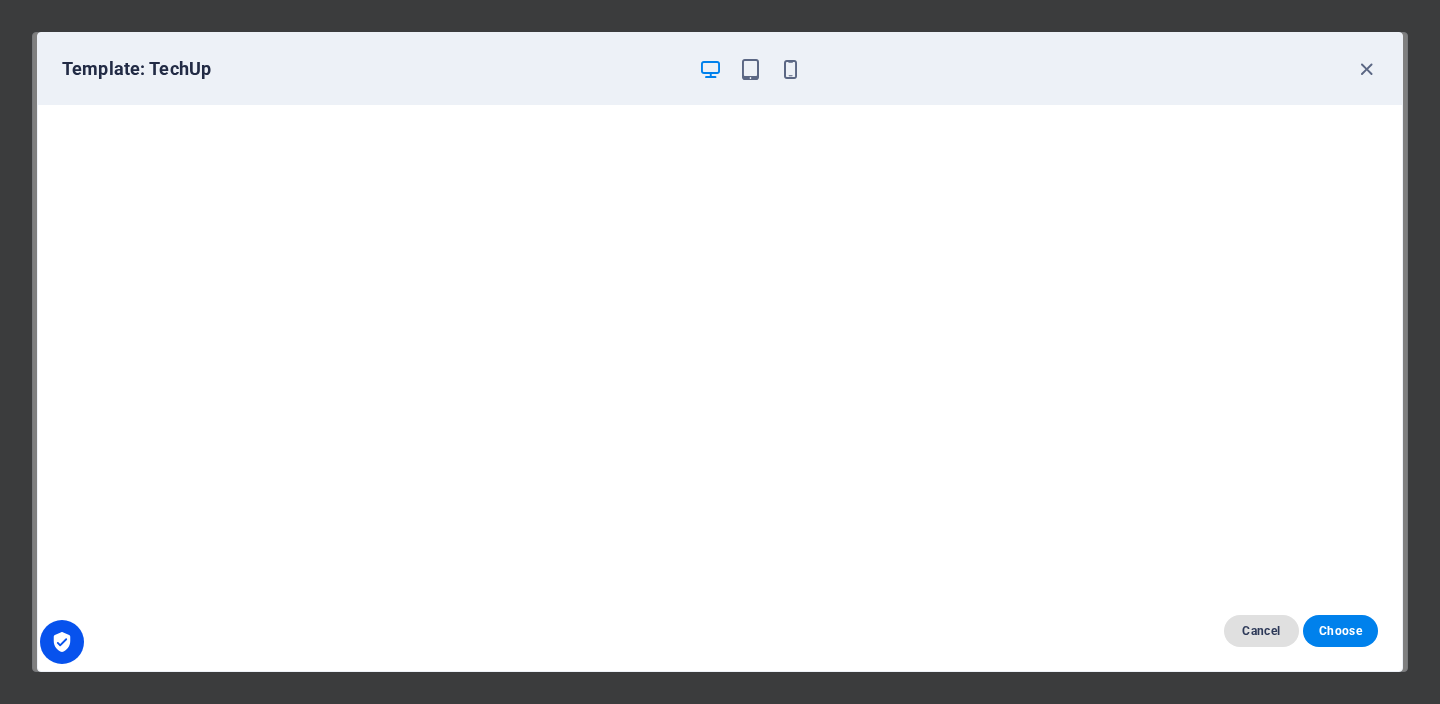 click on "Cancel" at bounding box center [1261, 631] 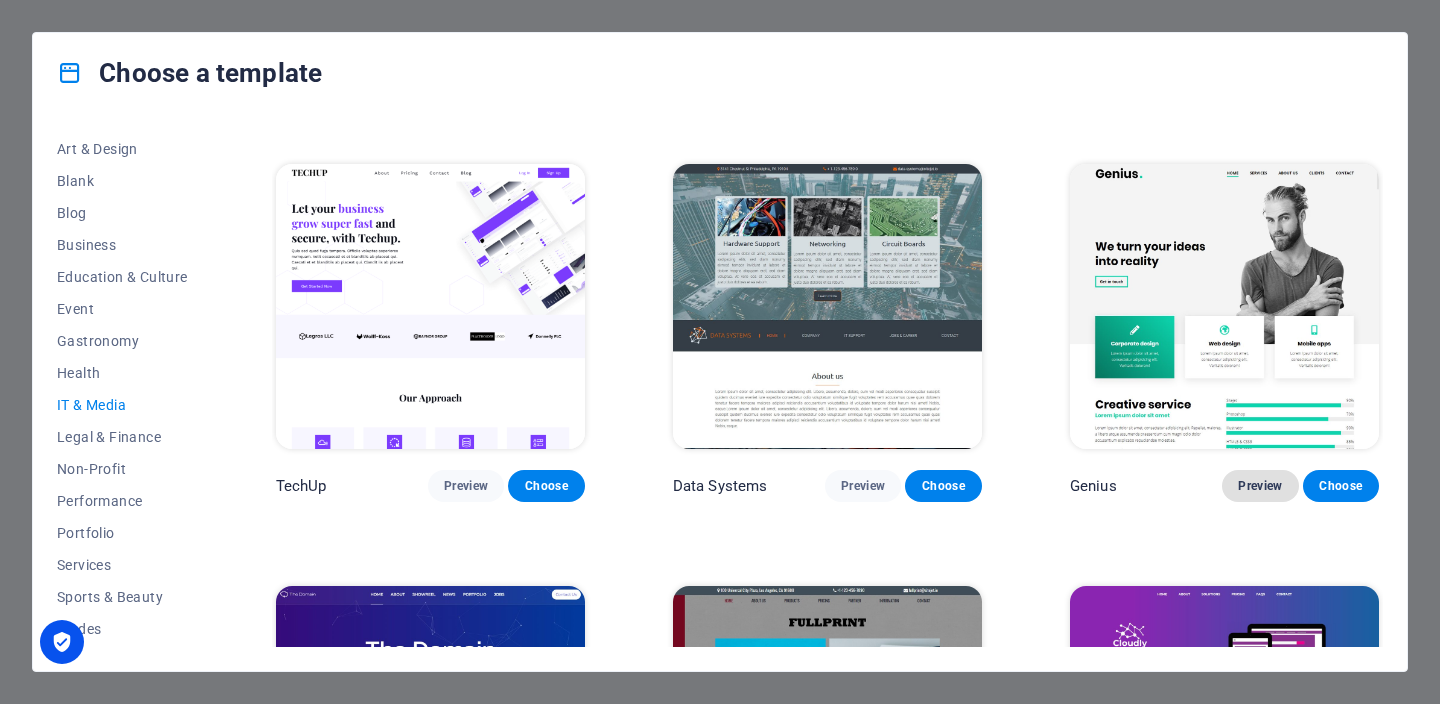 click on "Preview" at bounding box center (1260, 486) 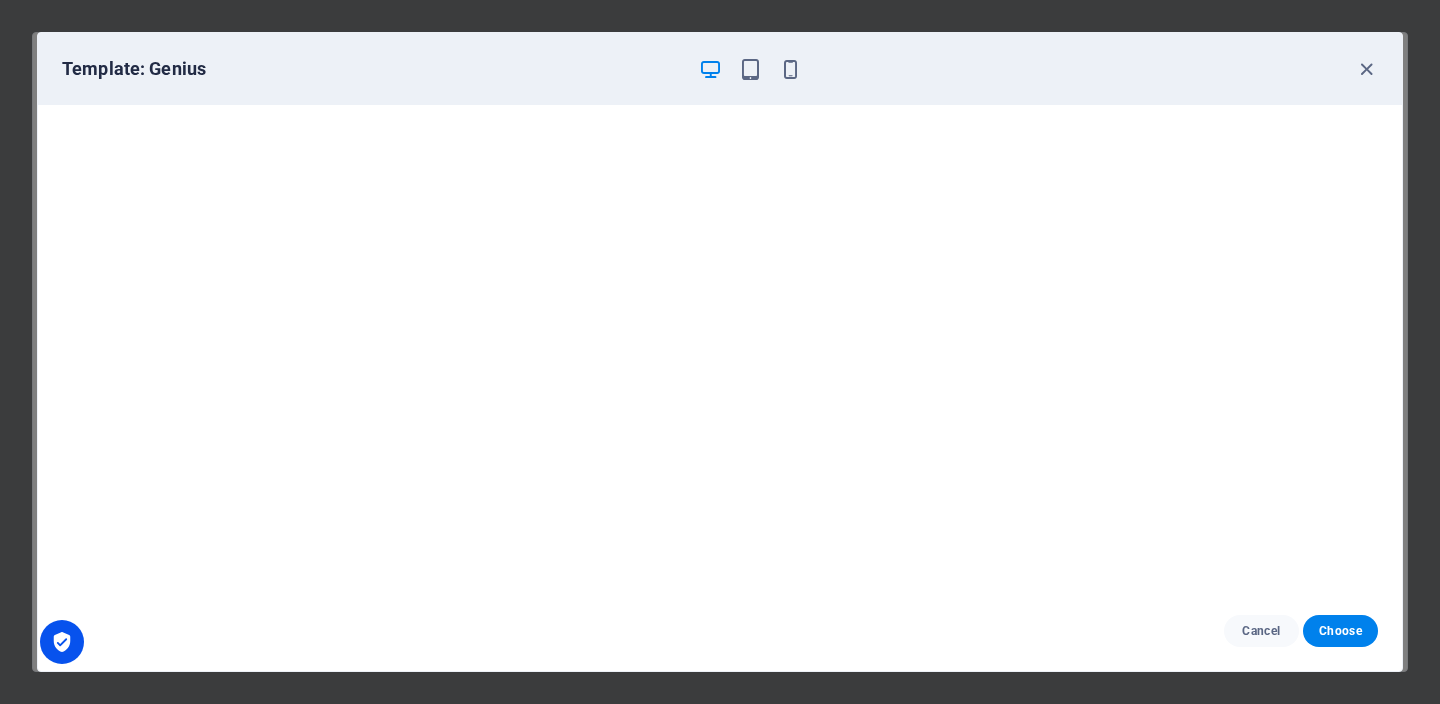 scroll, scrollTop: 4, scrollLeft: 0, axis: vertical 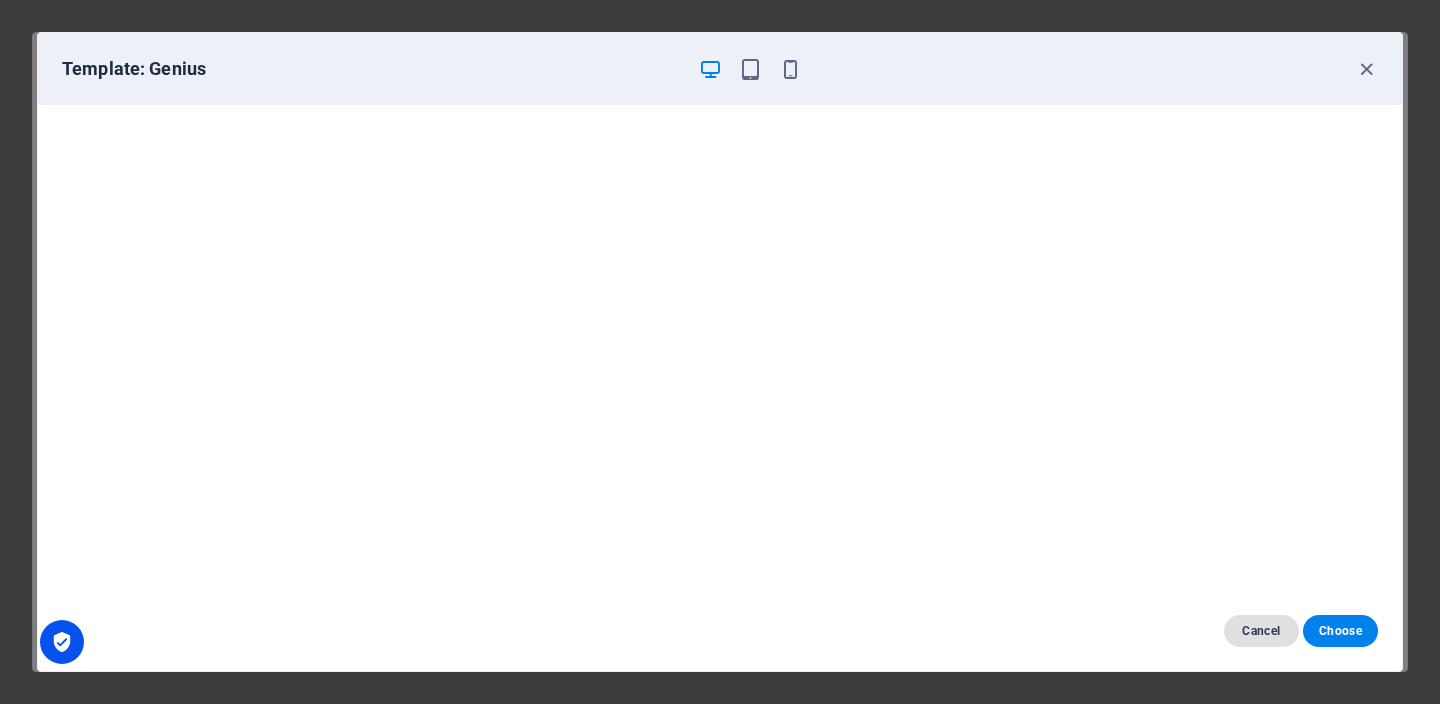 click on "Cancel" at bounding box center [1261, 631] 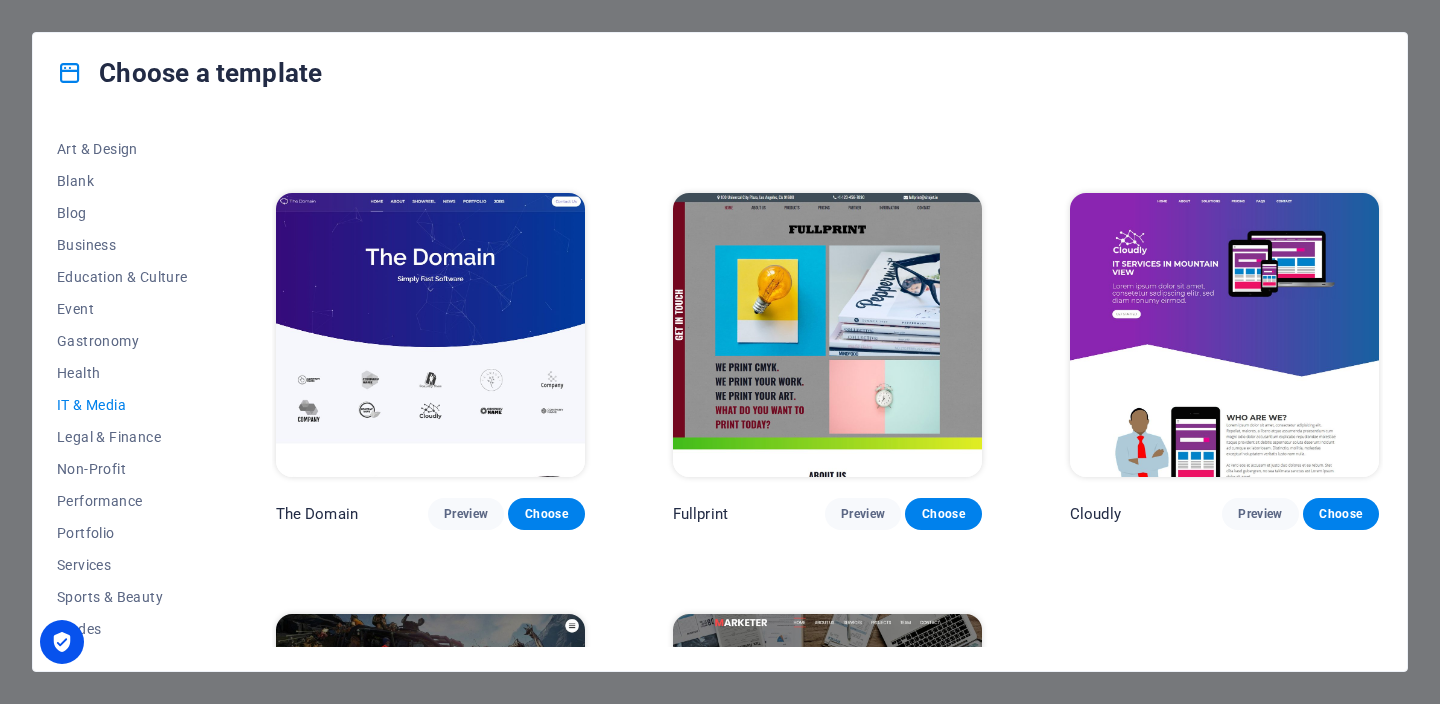 scroll, scrollTop: 785, scrollLeft: 0, axis: vertical 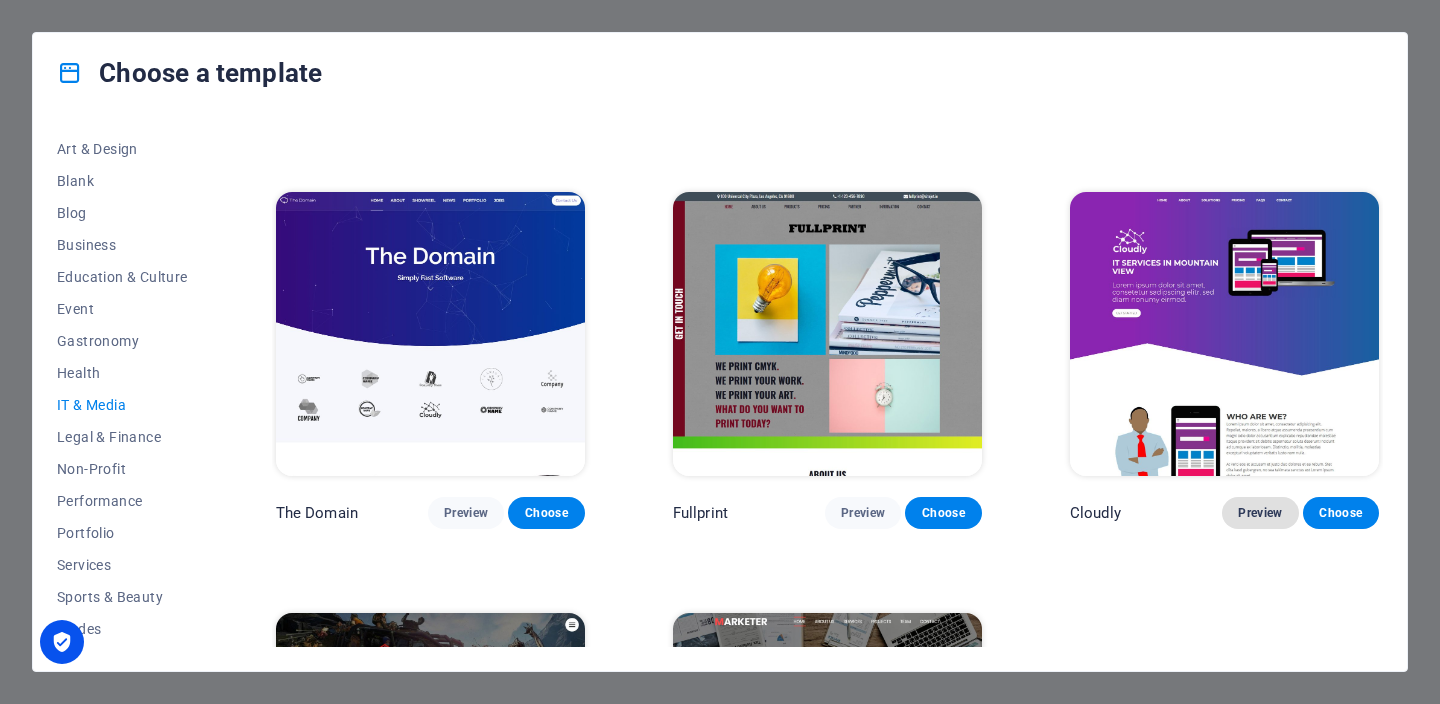 click on "Preview" at bounding box center [1260, 513] 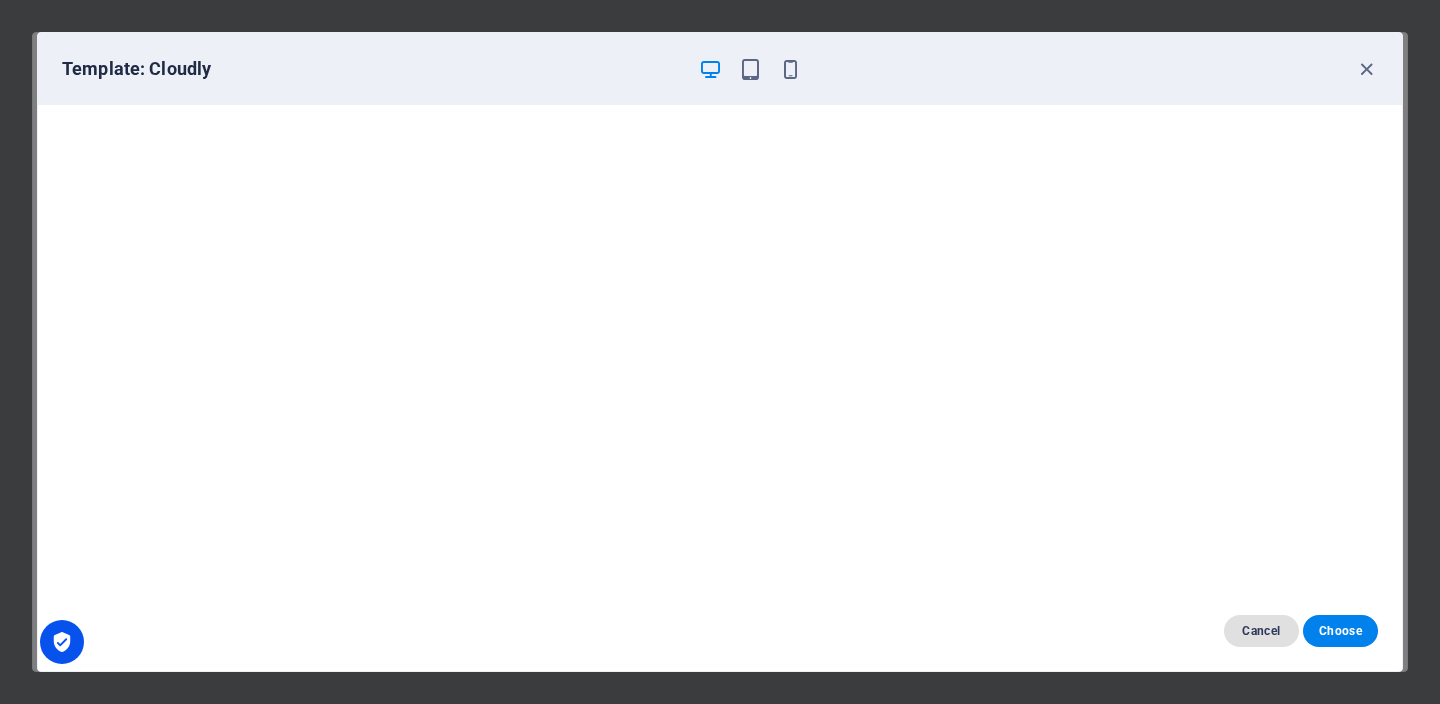 click on "Cancel" at bounding box center [1261, 631] 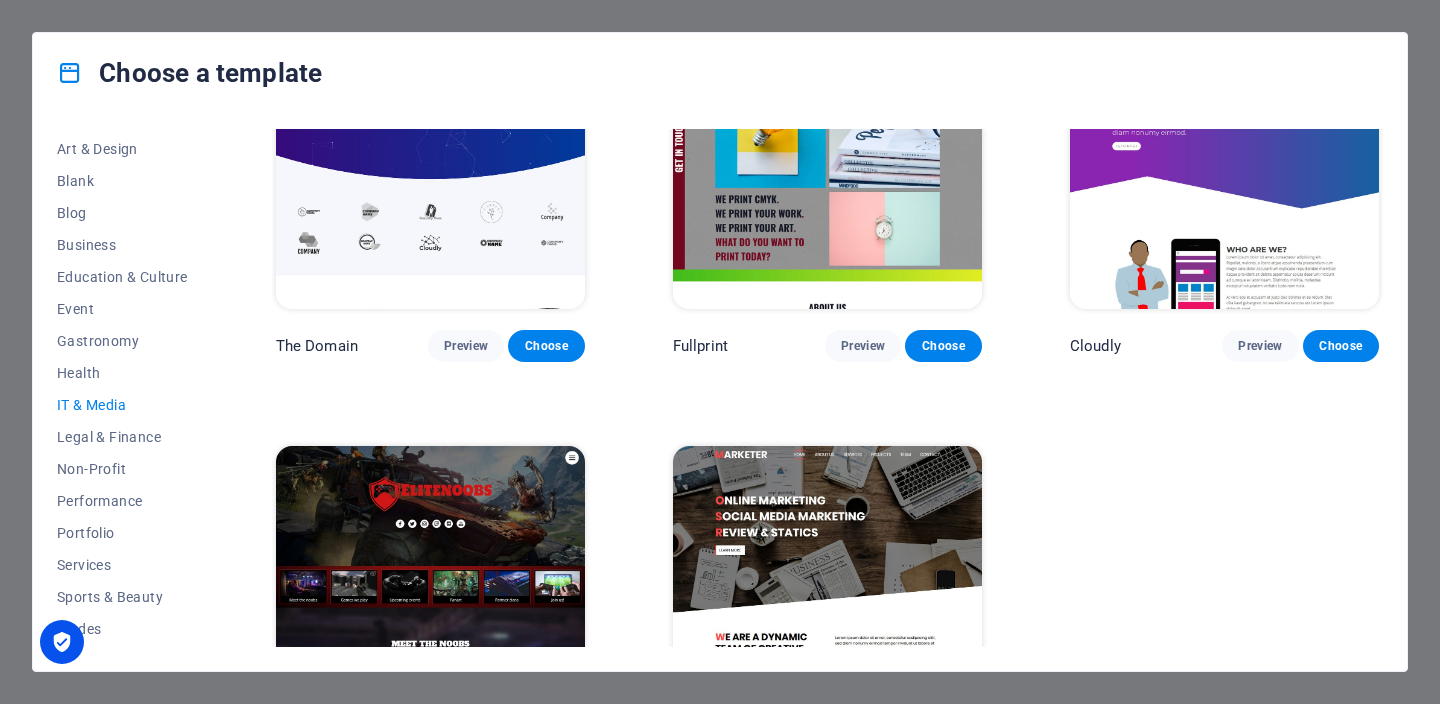 scroll, scrollTop: 823, scrollLeft: 0, axis: vertical 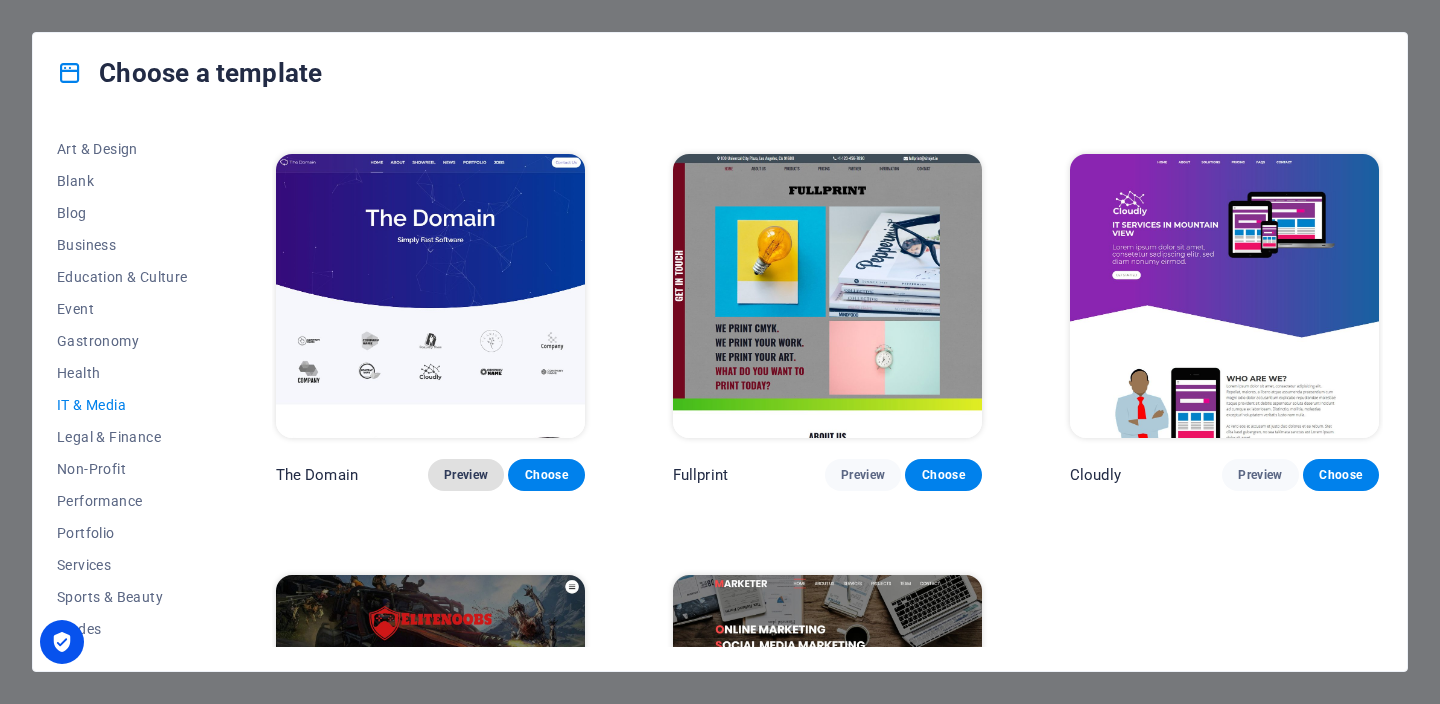 click on "Preview" at bounding box center [466, 475] 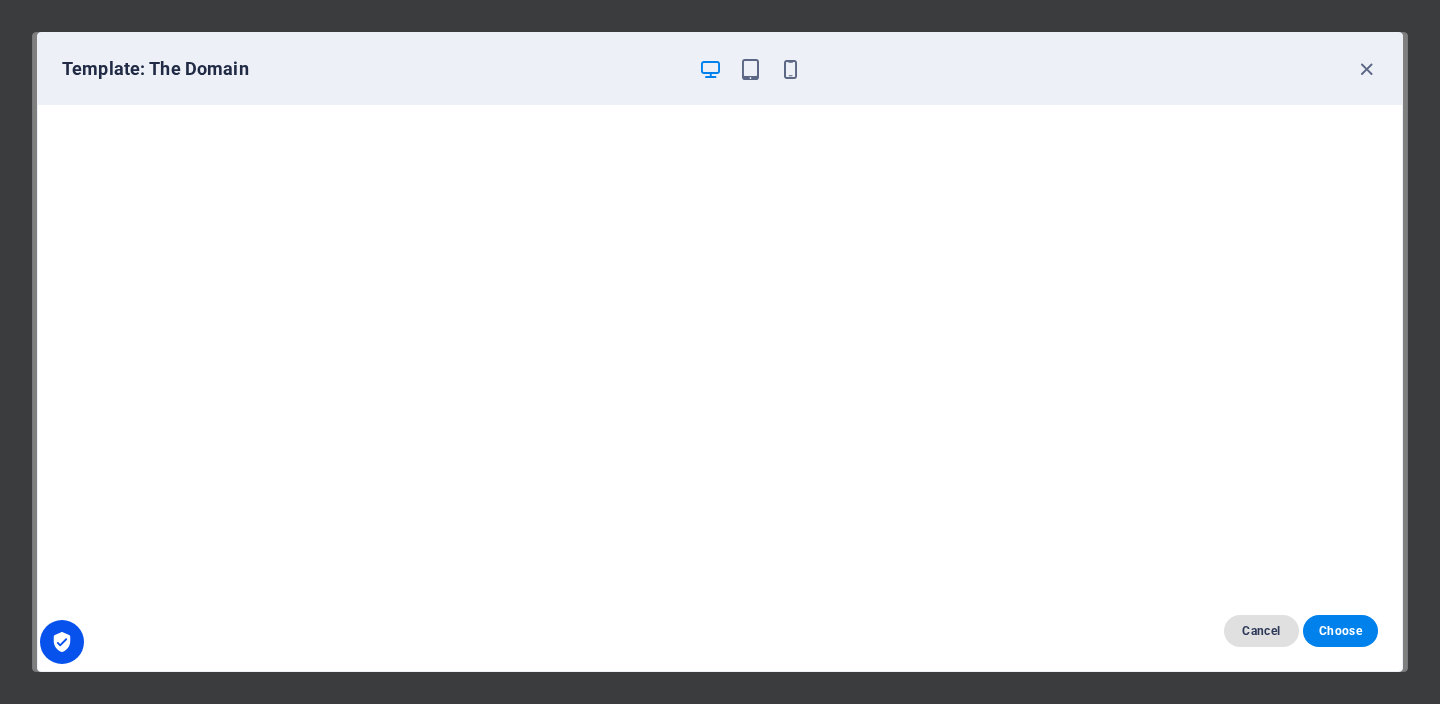 click on "Cancel" at bounding box center (1261, 631) 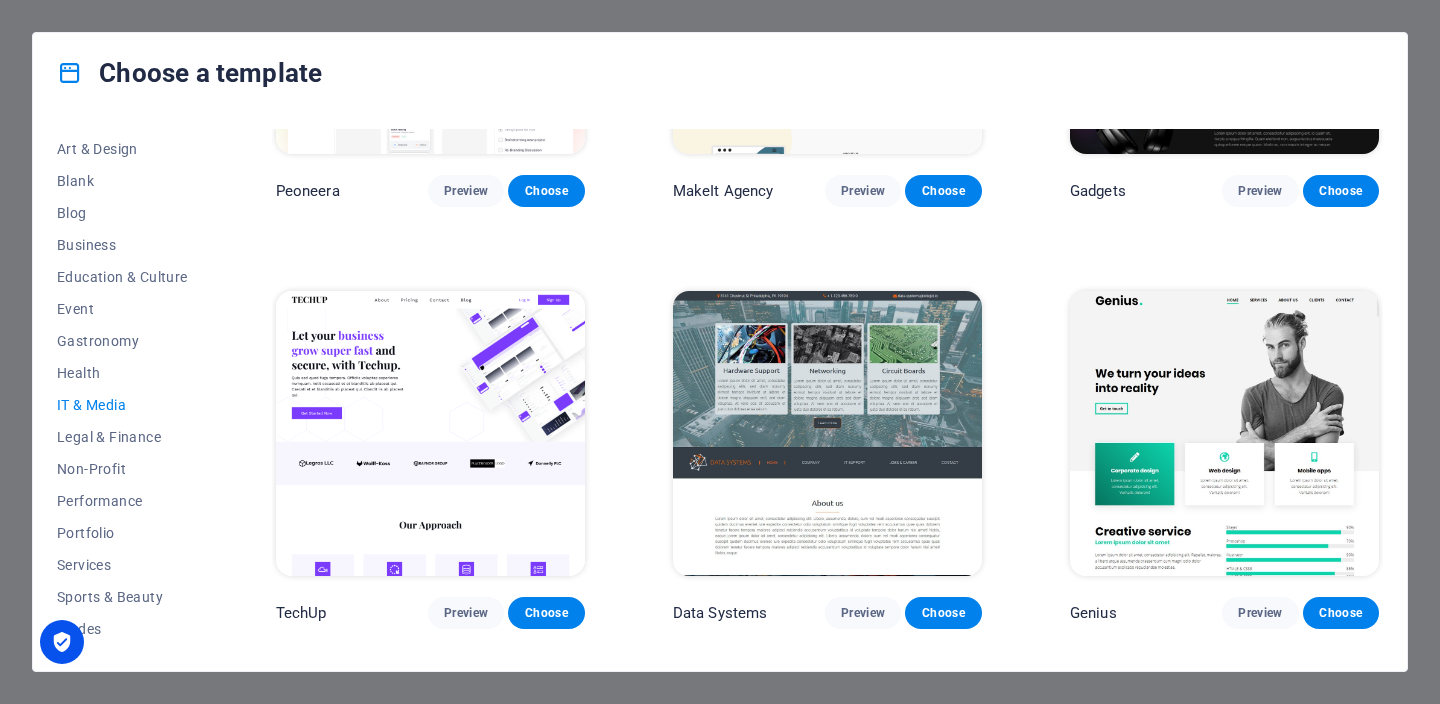 scroll, scrollTop: 0, scrollLeft: 0, axis: both 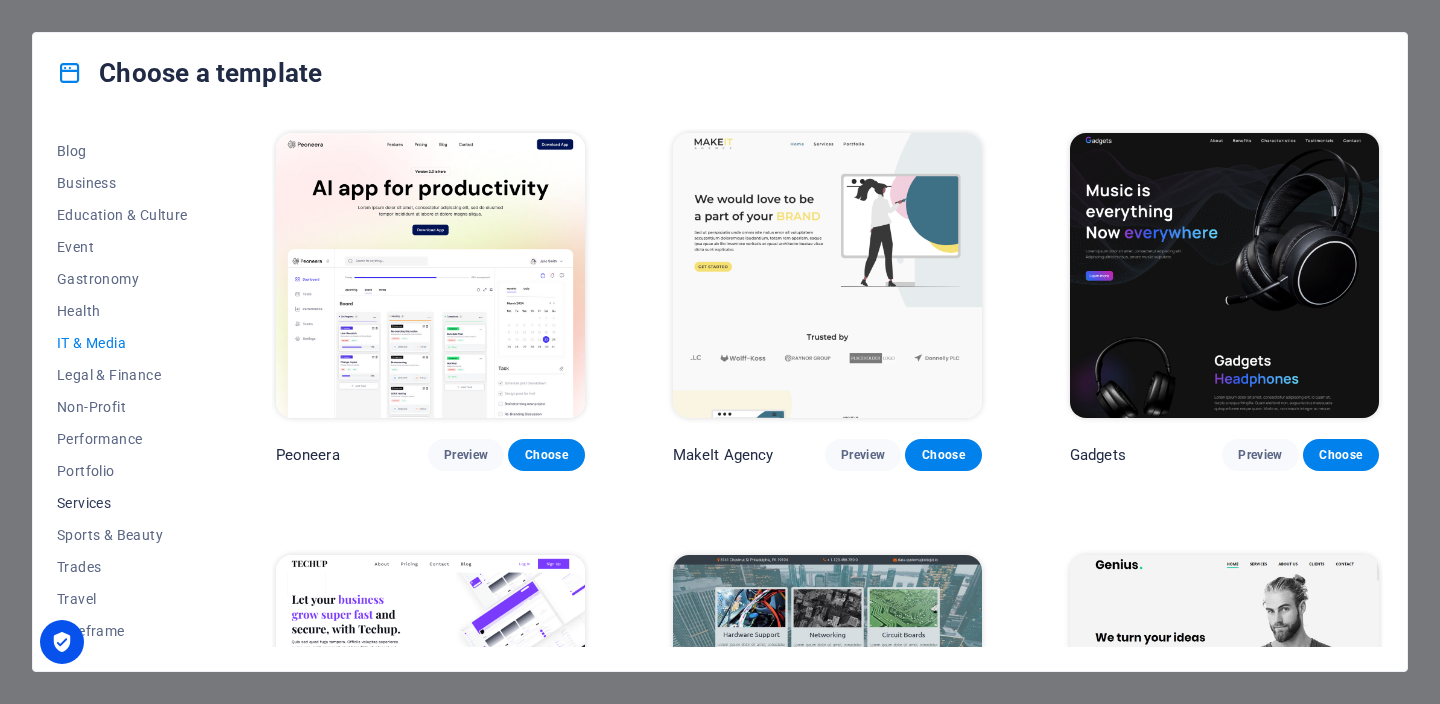 click on "Services" at bounding box center [122, 503] 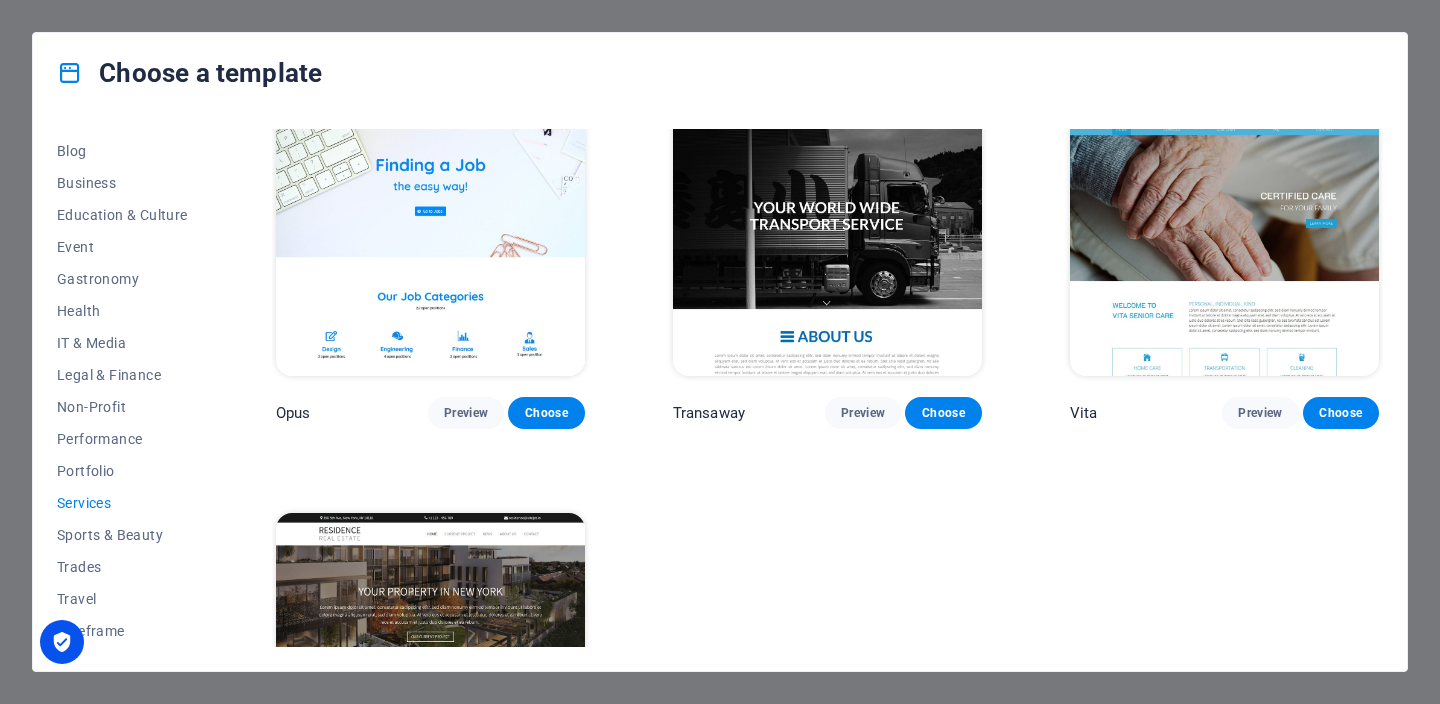 scroll, scrollTop: 2335, scrollLeft: 0, axis: vertical 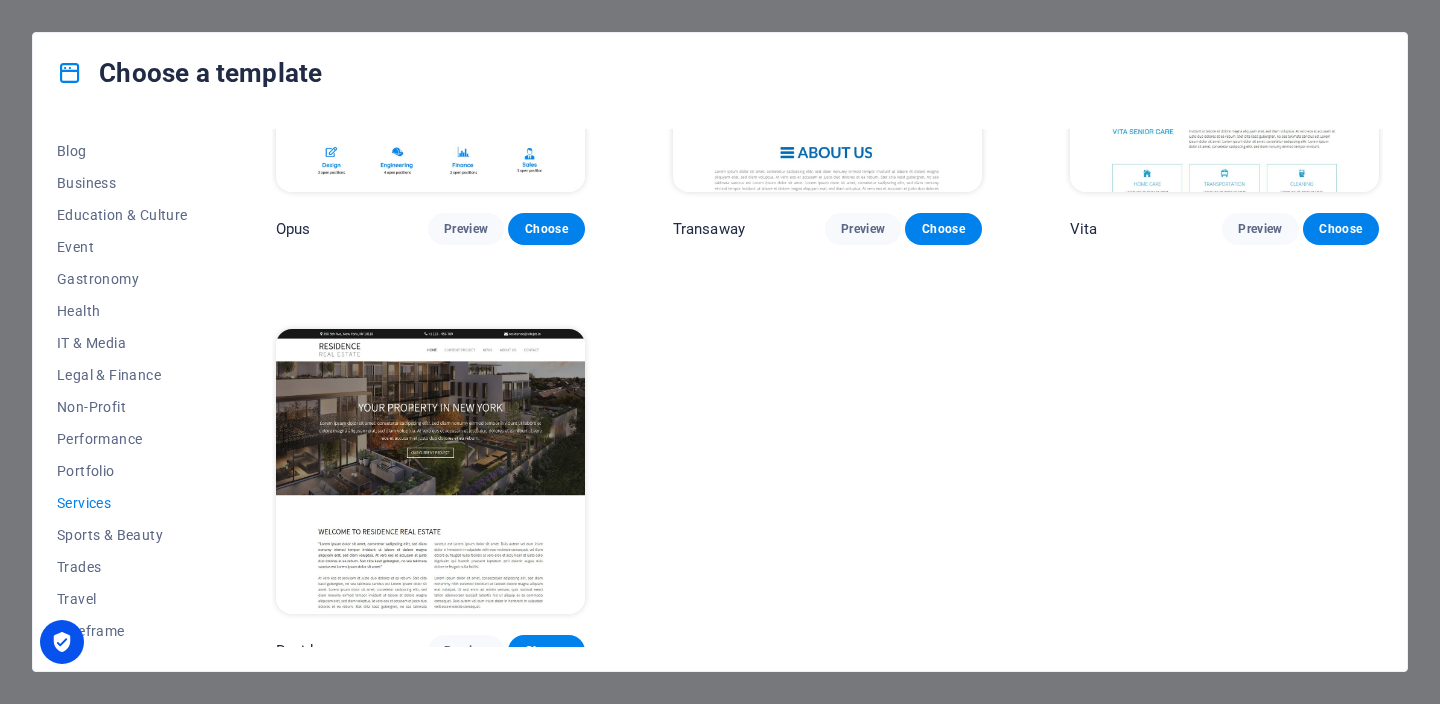 click on "Choose a template All Templates My Templates New Trending Landingpage Multipager Onepager Art & Design Blank Blog Business Education & Culture Event Gastronomy Health IT & Media Legal & Finance Non-Profit Performance Portfolio Services Sports & Beauty Trades Travel Wireframe Transportable Preview Choose Health & Food Preview Choose UrbanNest Interiors Preview Choose Cleaner Preview Choose Pets Care Preview Choose Drive Preview Choose Estator Preview Choose CoachLife Preview Choose Priodas Preview Choose CleanCar Preview Choose Protector Preview Choose Morris Real Estate Preview Choose Alerta Preview Choose Funus Preview Choose Fresh&Clean Preview Choose Opus Preview Choose Transaway Preview Choose Vita Preview Choose Residence Preview Choose" at bounding box center [720, 352] 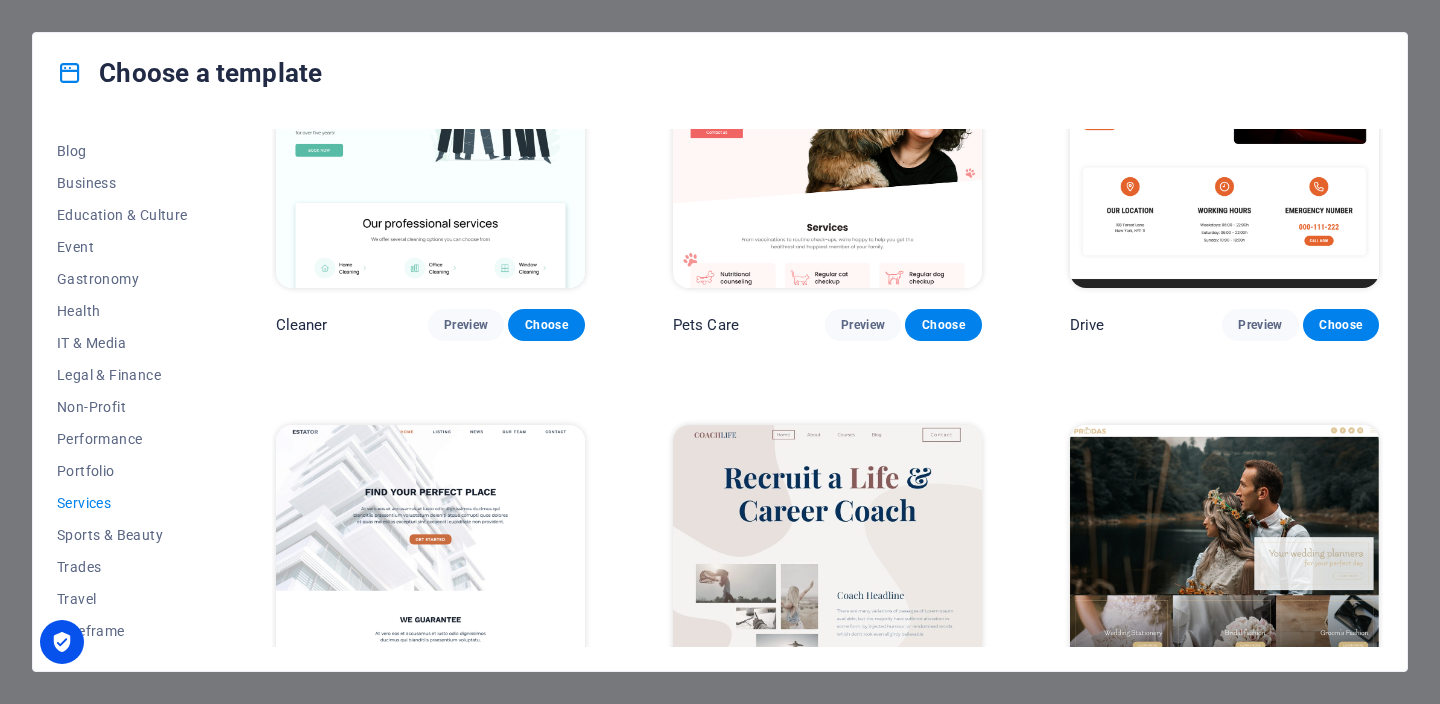 scroll, scrollTop: 0, scrollLeft: 0, axis: both 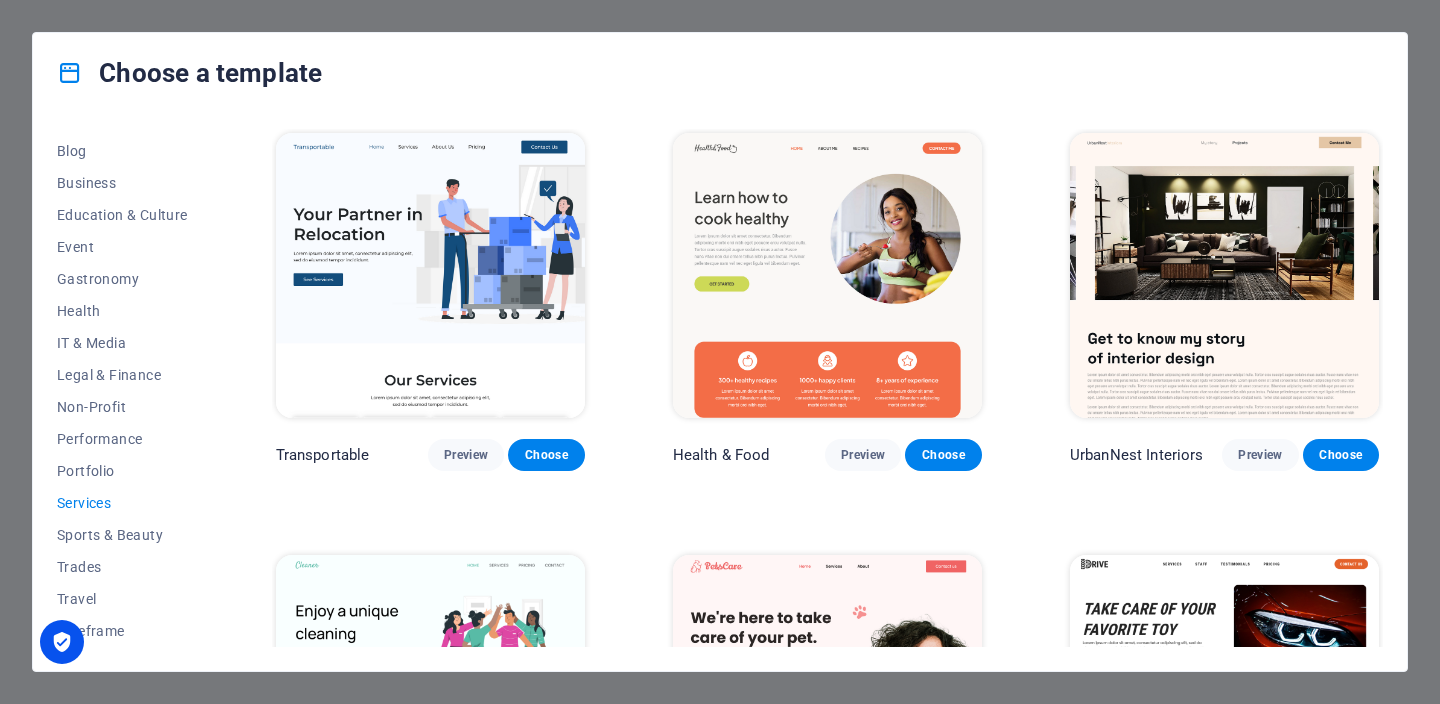 click on "Choose a template All Templates My Templates New Trending Landingpage Multipager Onepager Art & Design Blank Blog Business Education & Culture Event Gastronomy Health IT & Media Legal & Finance Non-Profit Performance Portfolio Services Sports & Beauty Trades Travel Wireframe Transportable Preview Choose Health & Food Preview Choose UrbanNest Interiors Preview Choose Cleaner Preview Choose Pets Care Preview Choose Drive Preview Choose Estator Preview Choose CoachLife Preview Choose Priodas Preview Choose CleanCar Preview Choose Protector Preview Choose Morris Real Estate Preview Choose Alerta Preview Choose Funus Preview Choose Fresh&Clean Preview Choose Opus Preview Choose Transaway Preview Choose Vita Preview Choose Residence Preview Choose" at bounding box center [720, 352] 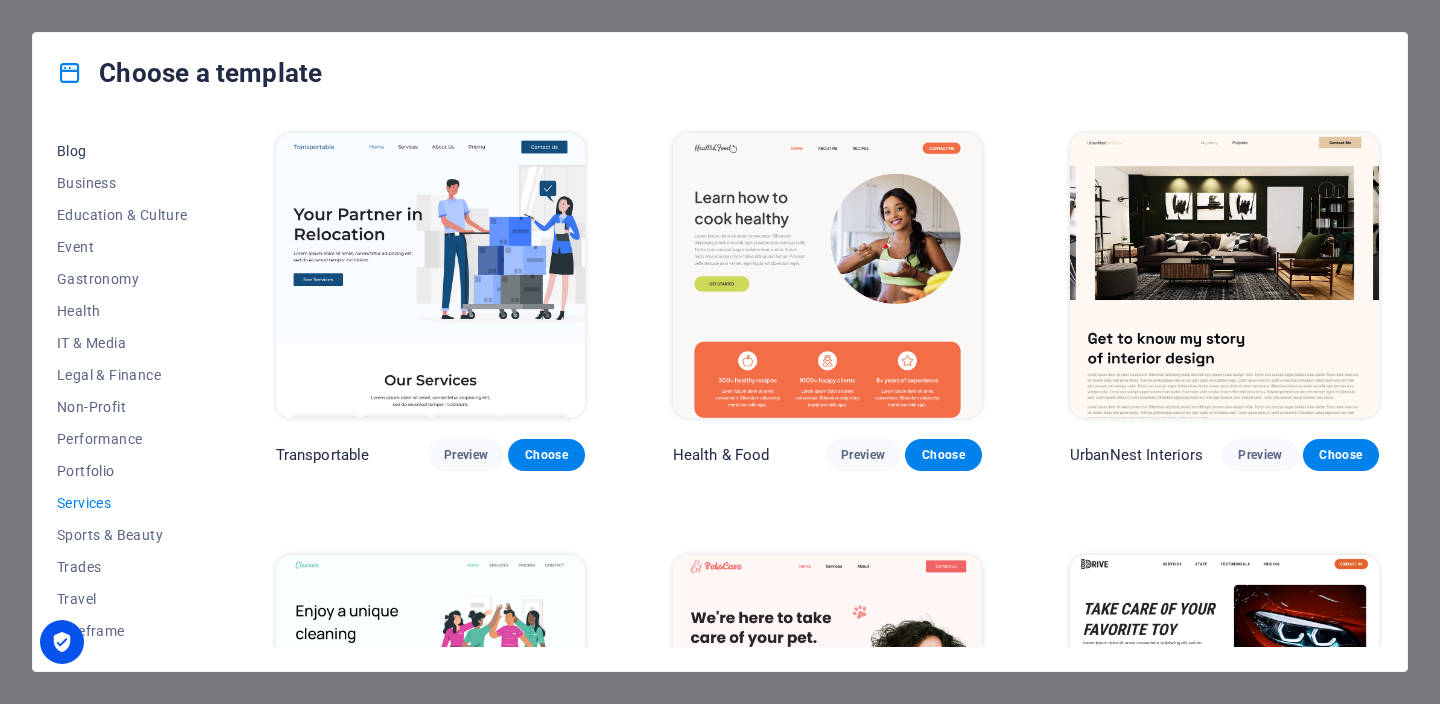 click on "Blog" at bounding box center [122, 151] 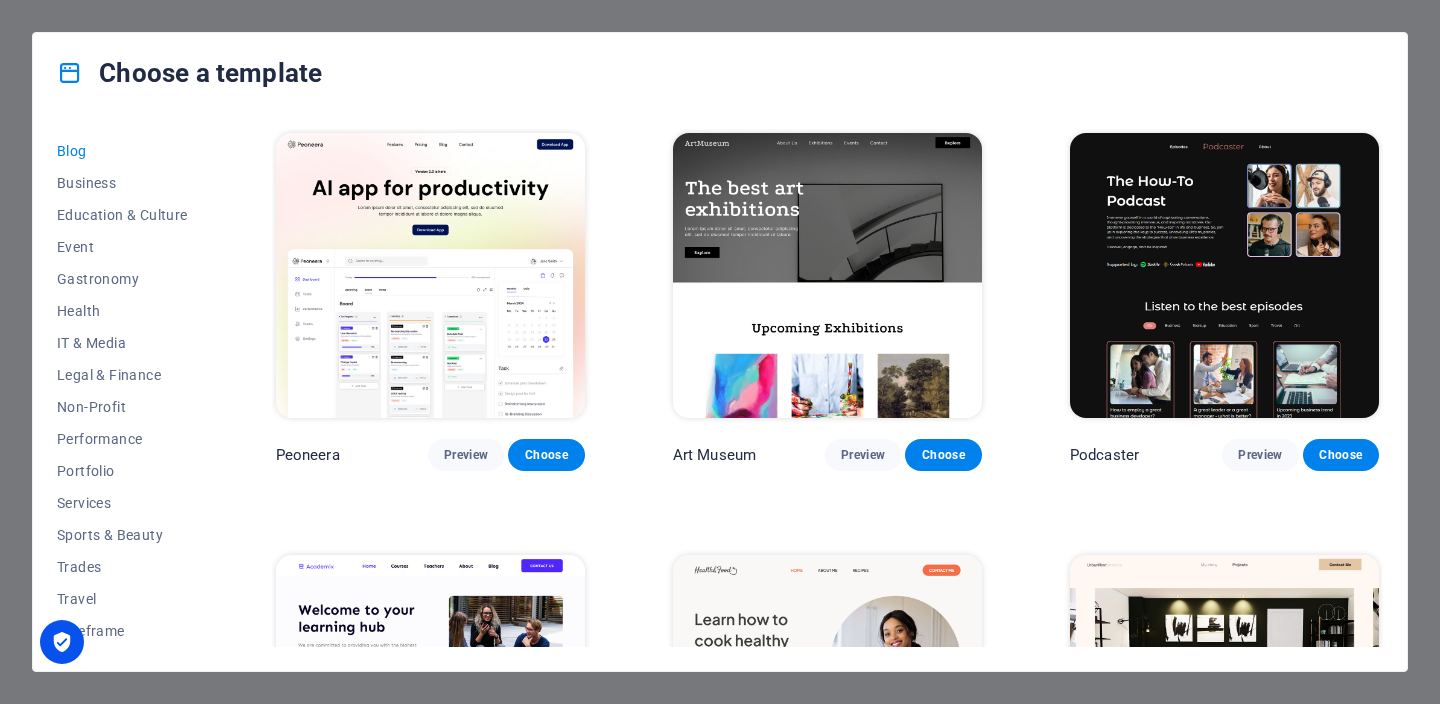 scroll, scrollTop: 0, scrollLeft: 0, axis: both 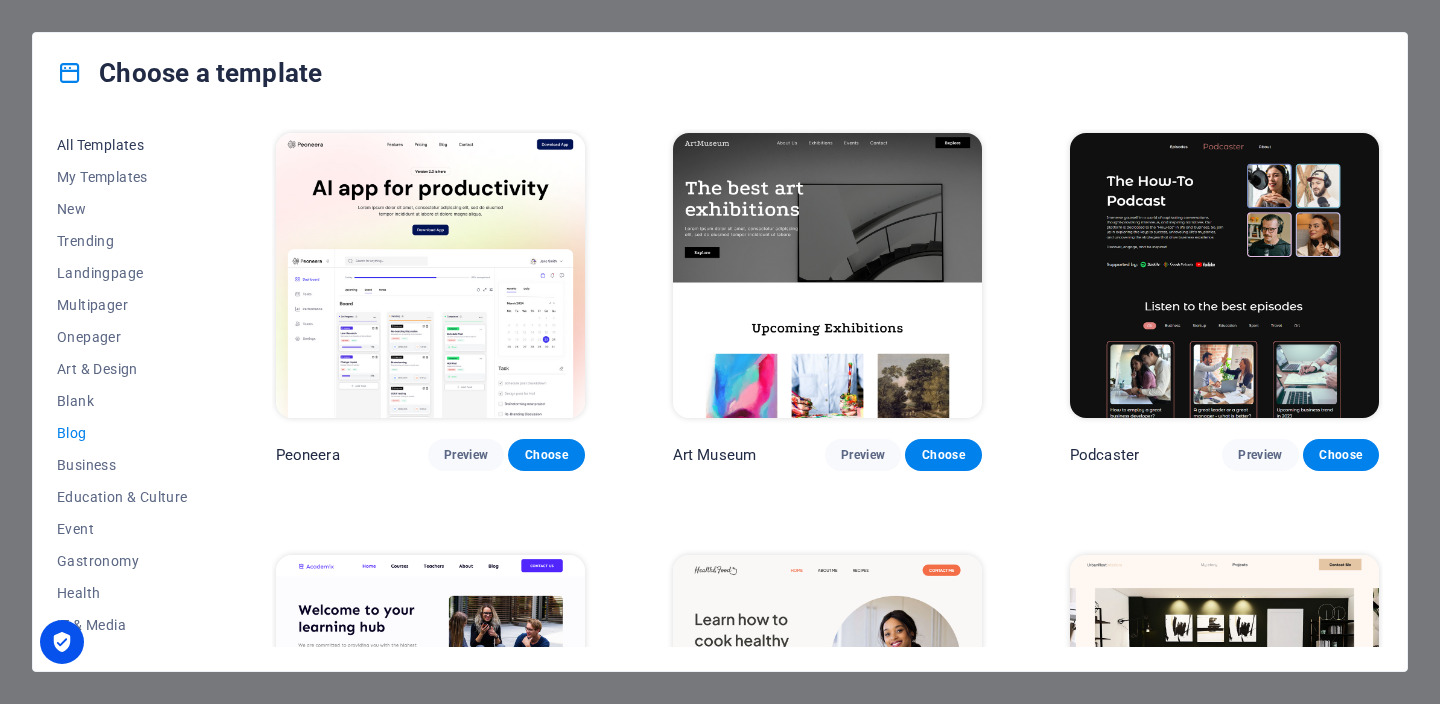 click on "All Templates" at bounding box center (122, 145) 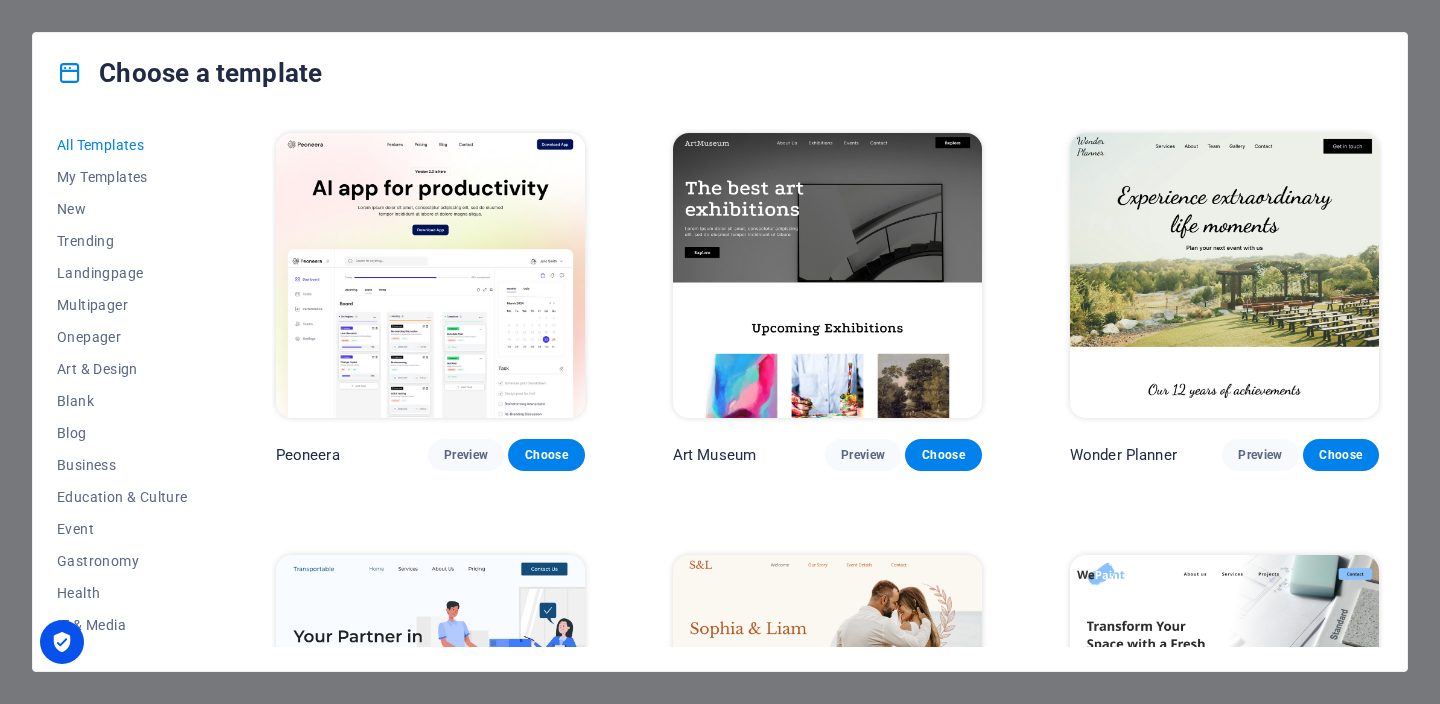 click on "Choose a template All Templates My Templates New Trending Landingpage Multipager Onepager Art & Design Blank Blog Business Education & Culture Event Gastronomy Health IT & Media Legal & Finance Non-Profit Performance Portfolio Services Sports & Beauty Trades Travel Wireframe Peoneera Preview Choose Art Museum Preview Choose Wonder Planner Preview Choose Transportable Preview Choose S&L Preview Choose WePaint Preview Choose Eco-Con Preview Choose MeetUp Preview Choose Help & Care Preview Choose Podcaster Preview Choose Academix Preview Choose BIG [PERSON_NAME] Shop Preview Choose Health & Food Preview Choose UrbanNest Interiors Preview Choose Green Change Preview Choose The Beauty Temple Preview Choose WeTrain Preview Choose Cleaner Preview Choose [PERSON_NAME] Preview Choose Delicioso Preview Choose Dream Garden Preview Choose LumeDeAqua Preview Choose Pets Care Preview Choose SafeSpace Preview Choose Midnight Rain Bar Preview Choose Drive Preview Choose Estator Preview Choose Health Group Preview Choose Preview One" at bounding box center [720, 352] 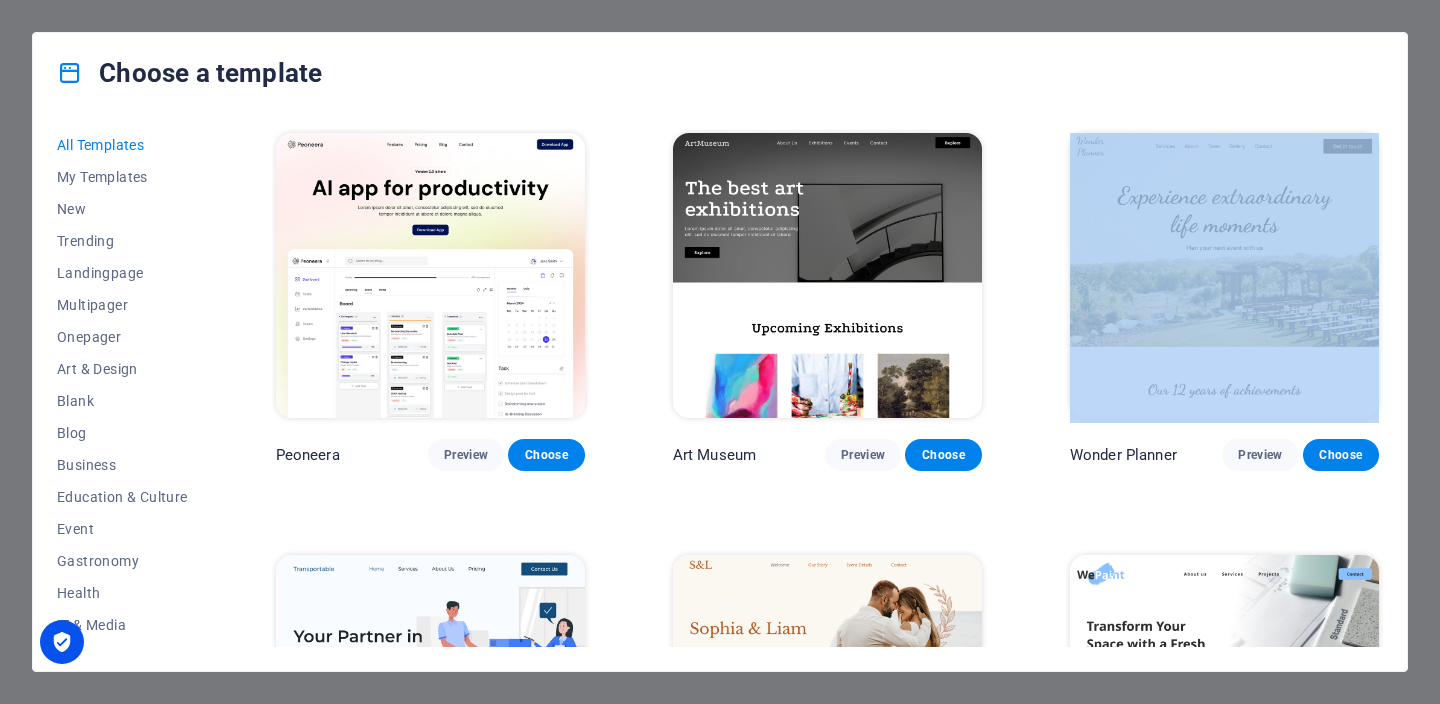click on "Choose a template All Templates My Templates New Trending Landingpage Multipager Onepager Art & Design Blank Blog Business Education & Culture Event Gastronomy Health IT & Media Legal & Finance Non-Profit Performance Portfolio Services Sports & Beauty Trades Travel Wireframe Peoneera Preview Choose Art Museum Preview Choose Wonder Planner Preview Choose Transportable Preview Choose S&L Preview Choose WePaint Preview Choose Eco-Con Preview Choose MeetUp Preview Choose Help & Care Preview Choose Podcaster Preview Choose Academix Preview Choose BIG [PERSON_NAME] Shop Preview Choose Health & Food Preview Choose UrbanNest Interiors Preview Choose Green Change Preview Choose The Beauty Temple Preview Choose WeTrain Preview Choose Cleaner Preview Choose [PERSON_NAME] Preview Choose Delicioso Preview Choose Dream Garden Preview Choose LumeDeAqua Preview Choose Pets Care Preview Choose SafeSpace Preview Choose Midnight Rain Bar Preview Choose Drive Preview Choose Estator Preview Choose Health Group Preview Choose Preview One" at bounding box center [720, 352] 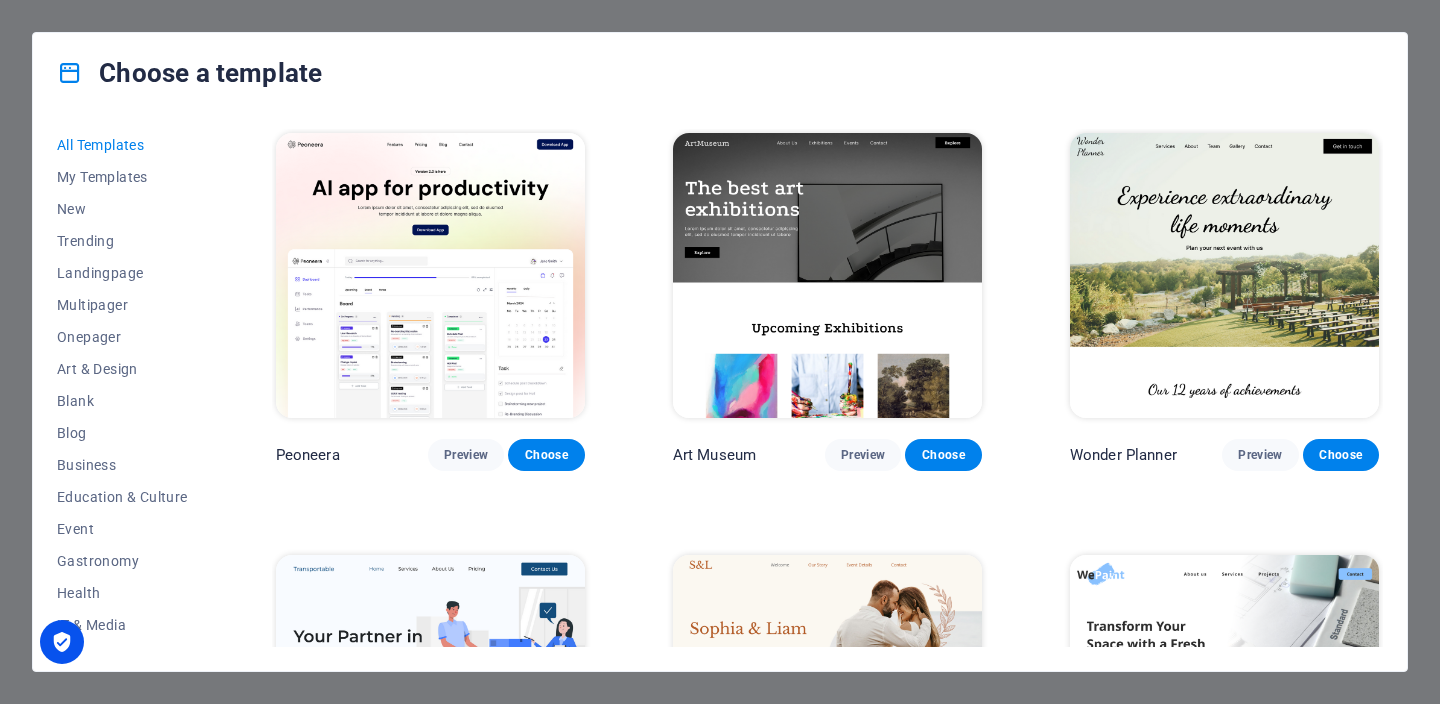 click on "Choose a template All Templates My Templates New Trending Landingpage Multipager Onepager Art & Design Blank Blog Business Education & Culture Event Gastronomy Health IT & Media Legal & Finance Non-Profit Performance Portfolio Services Sports & Beauty Trades Travel Wireframe Peoneera Preview Choose Art Museum Preview Choose Wonder Planner Preview Choose Transportable Preview Choose S&L Preview Choose WePaint Preview Choose Eco-Con Preview Choose MeetUp Preview Choose Help & Care Preview Choose Podcaster Preview Choose Academix Preview Choose BIG [PERSON_NAME] Shop Preview Choose Health & Food Preview Choose UrbanNest Interiors Preview Choose Green Change Preview Choose The Beauty Temple Preview Choose WeTrain Preview Choose Cleaner Preview Choose [PERSON_NAME] Preview Choose Delicioso Preview Choose Dream Garden Preview Choose LumeDeAqua Preview Choose Pets Care Preview Choose SafeSpace Preview Choose Midnight Rain Bar Preview Choose Drive Preview Choose Estator Preview Choose Health Group Preview Choose Preview One" at bounding box center (720, 352) 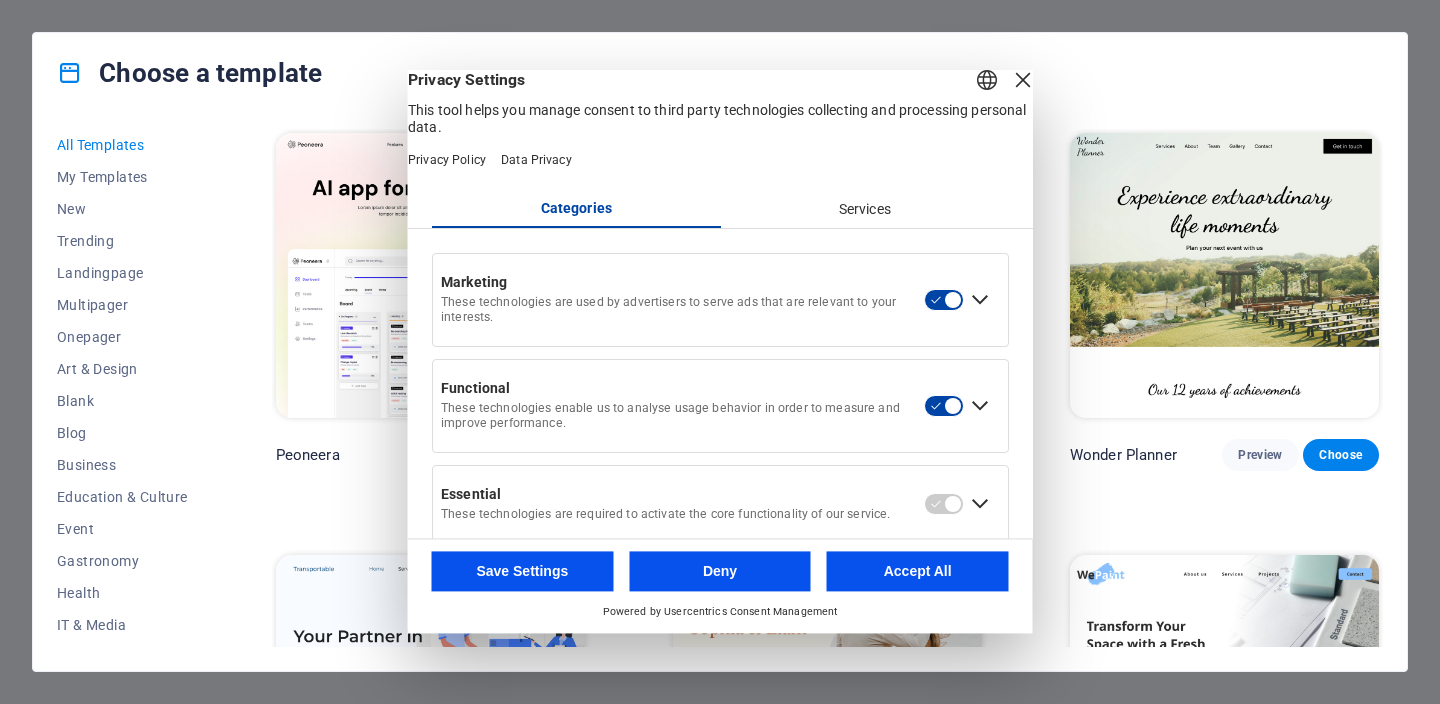 click at bounding box center [1023, 80] 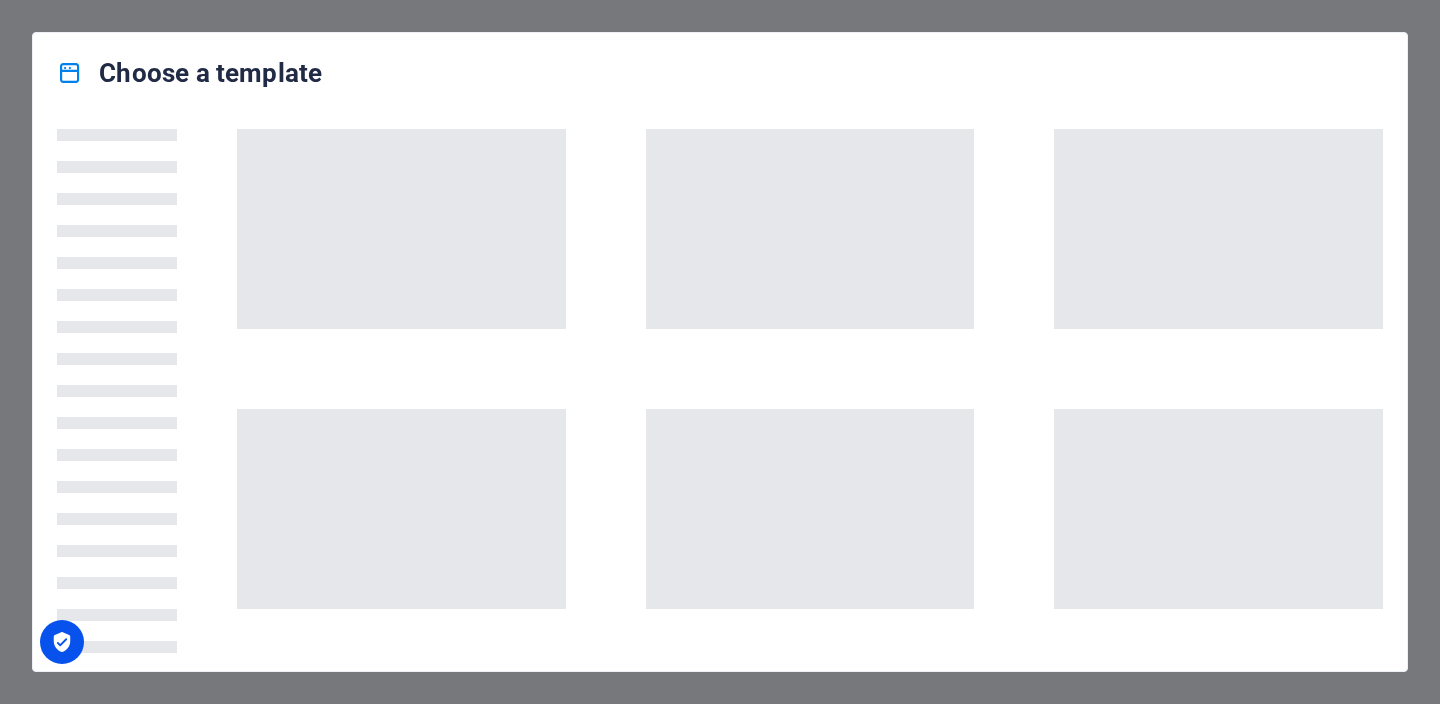scroll, scrollTop: 0, scrollLeft: 0, axis: both 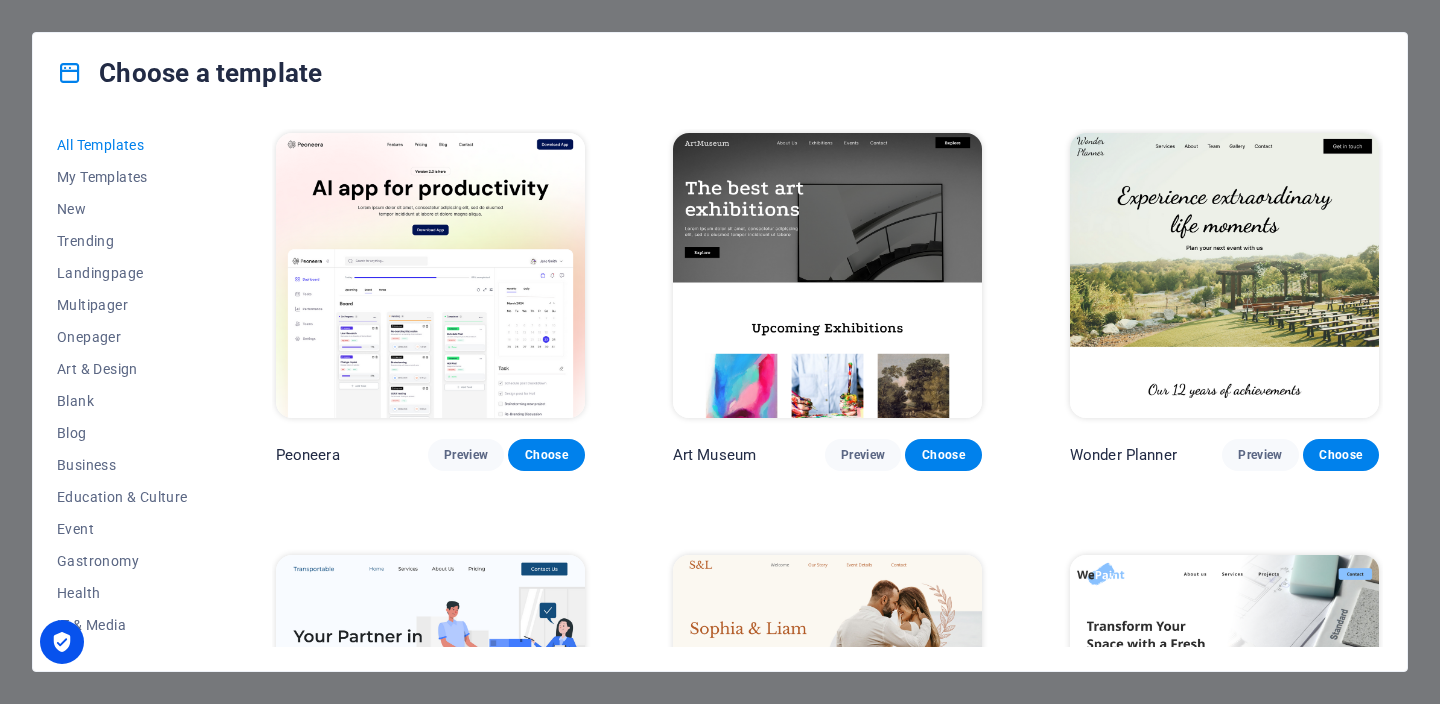 click on "Choose a template All Templates My Templates New Trending Landingpage Multipager Onepager Art & Design Blank Blog Business Education & Culture Event Gastronomy Health IT & Media Legal & Finance Non-Profit Performance Portfolio Services Sports & Beauty Trades Travel Wireframe Peoneera Preview Choose Art Museum Preview Choose Wonder Planner Preview Choose Transportable Preview Choose S&L Preview Choose WePaint Preview Choose Eco-Con Preview Choose MeetUp Preview Choose Help & Care Preview Choose Podcaster Preview Choose Academix Preview Choose BIG [PERSON_NAME] Shop Preview Choose Health & Food Preview Choose UrbanNest Interiors Preview Choose Green Change Preview Choose The Beauty Temple Preview Choose WeTrain Preview Choose Cleaner Preview Choose [PERSON_NAME] Preview Choose Delicioso Preview Choose Dream Garden Preview Choose LumeDeAqua Preview Choose Pets Care Preview Choose SafeSpace Preview Choose Midnight Rain Bar Preview Choose Drive Preview Choose Estator Preview Choose Health Group Preview Choose Preview One" at bounding box center (720, 352) 